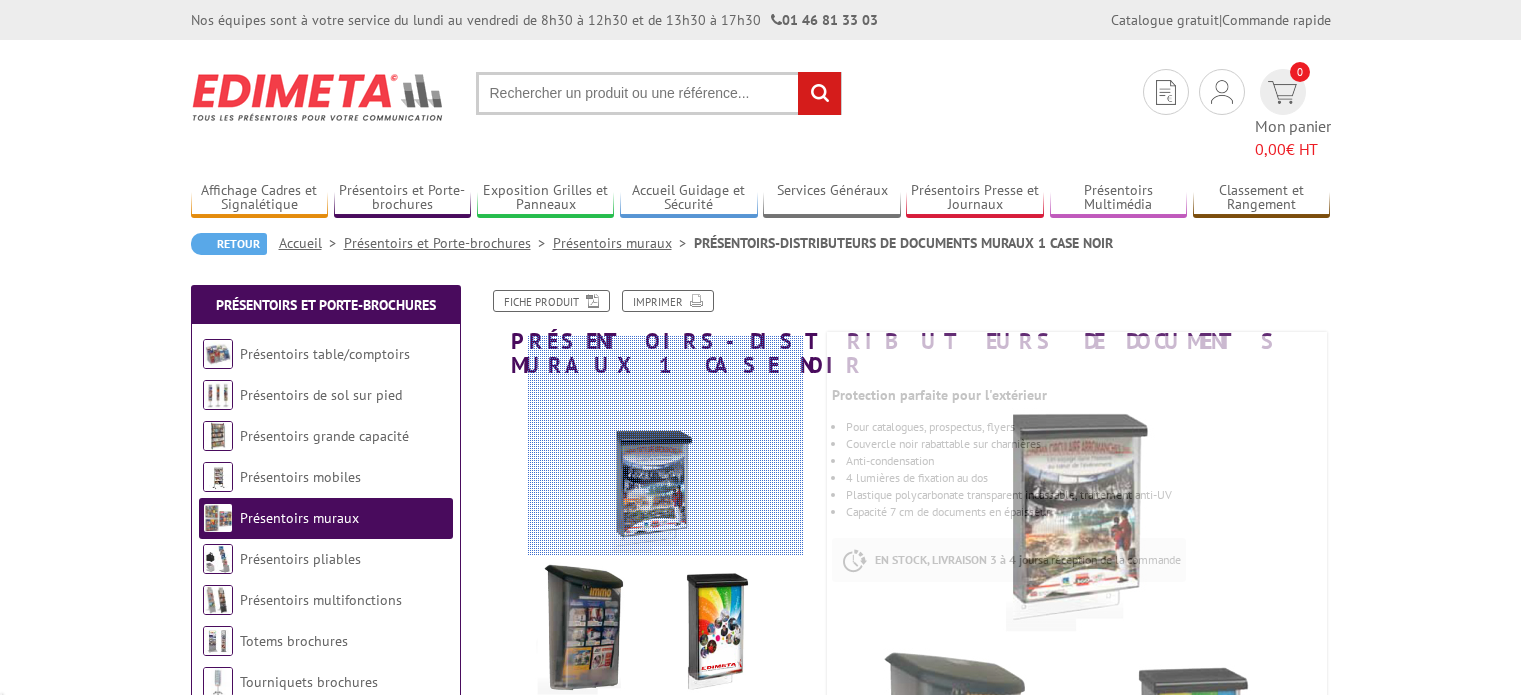 scroll, scrollTop: 0, scrollLeft: 0, axis: both 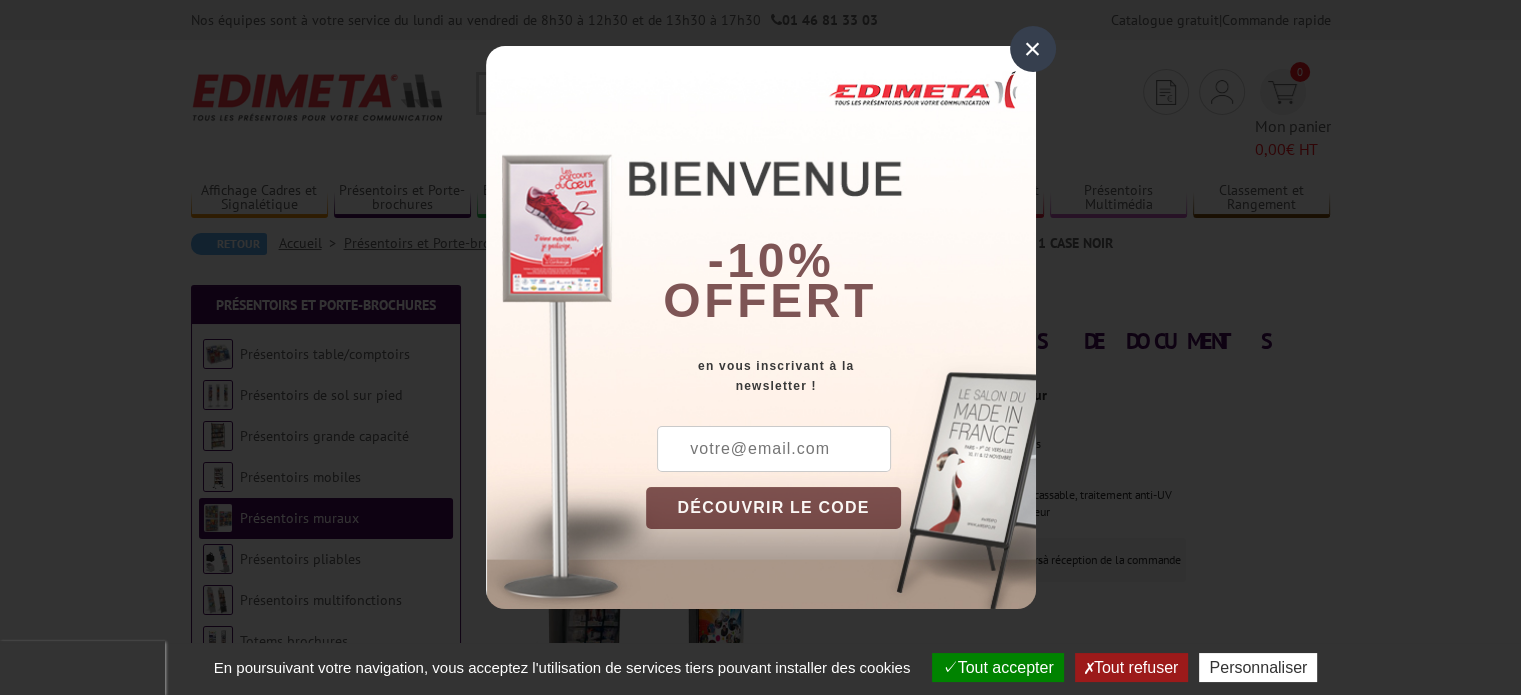 click on "×" at bounding box center (1033, 49) 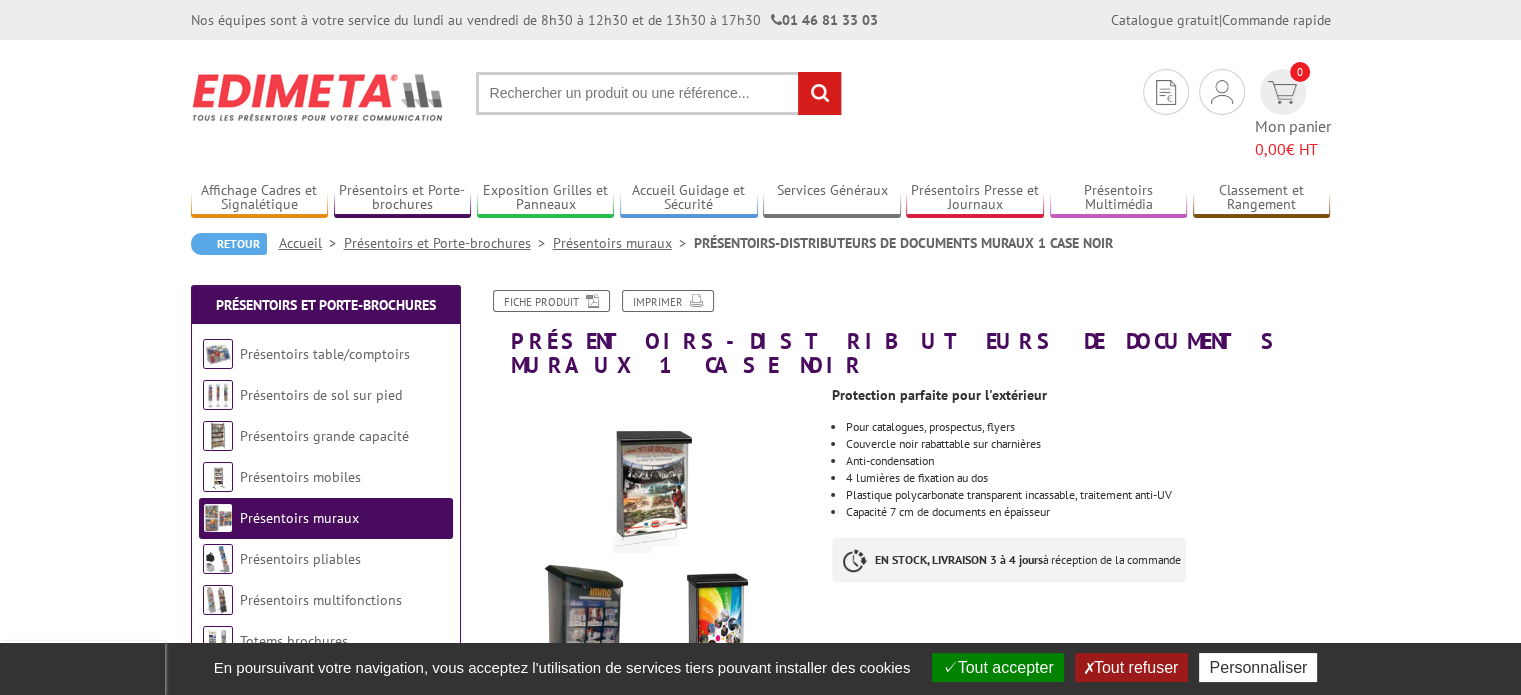 click on "Tout accepter" at bounding box center [998, 667] 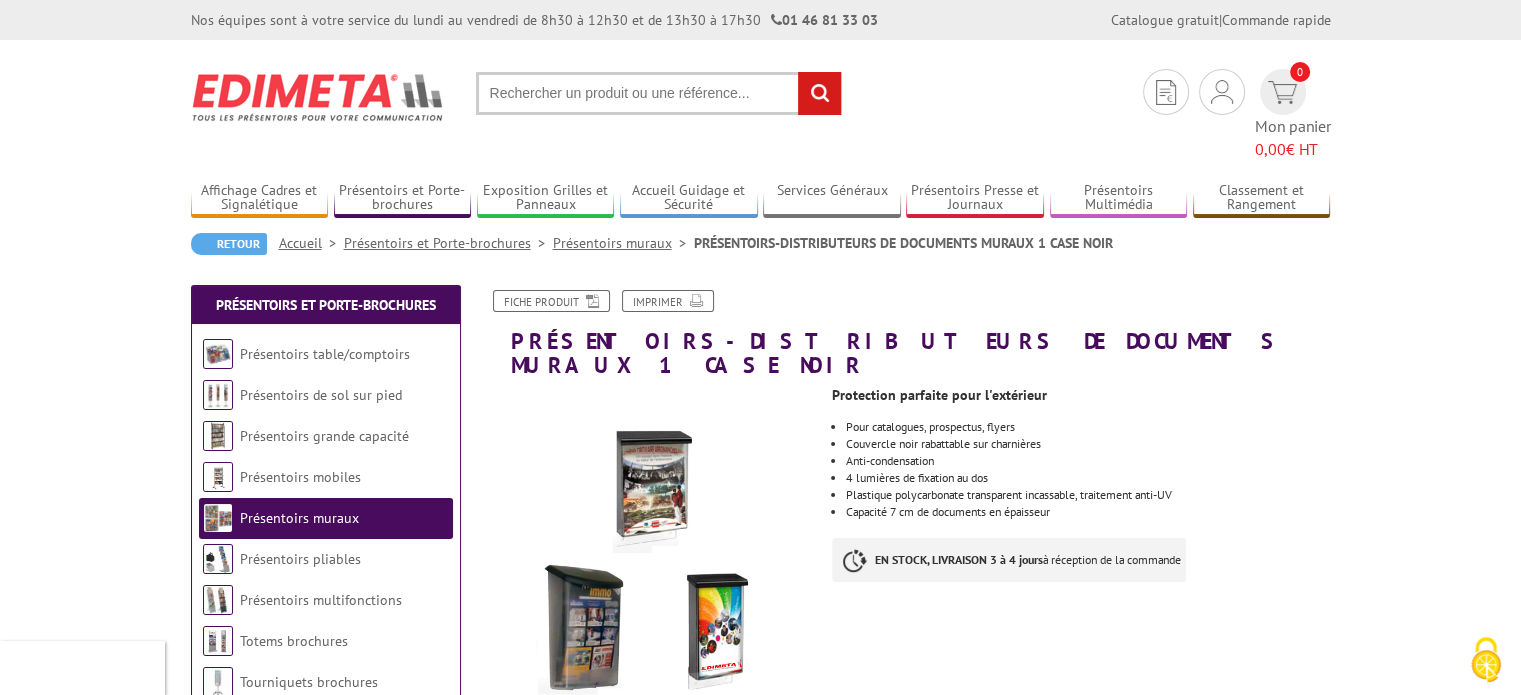 scroll, scrollTop: 0, scrollLeft: 0, axis: both 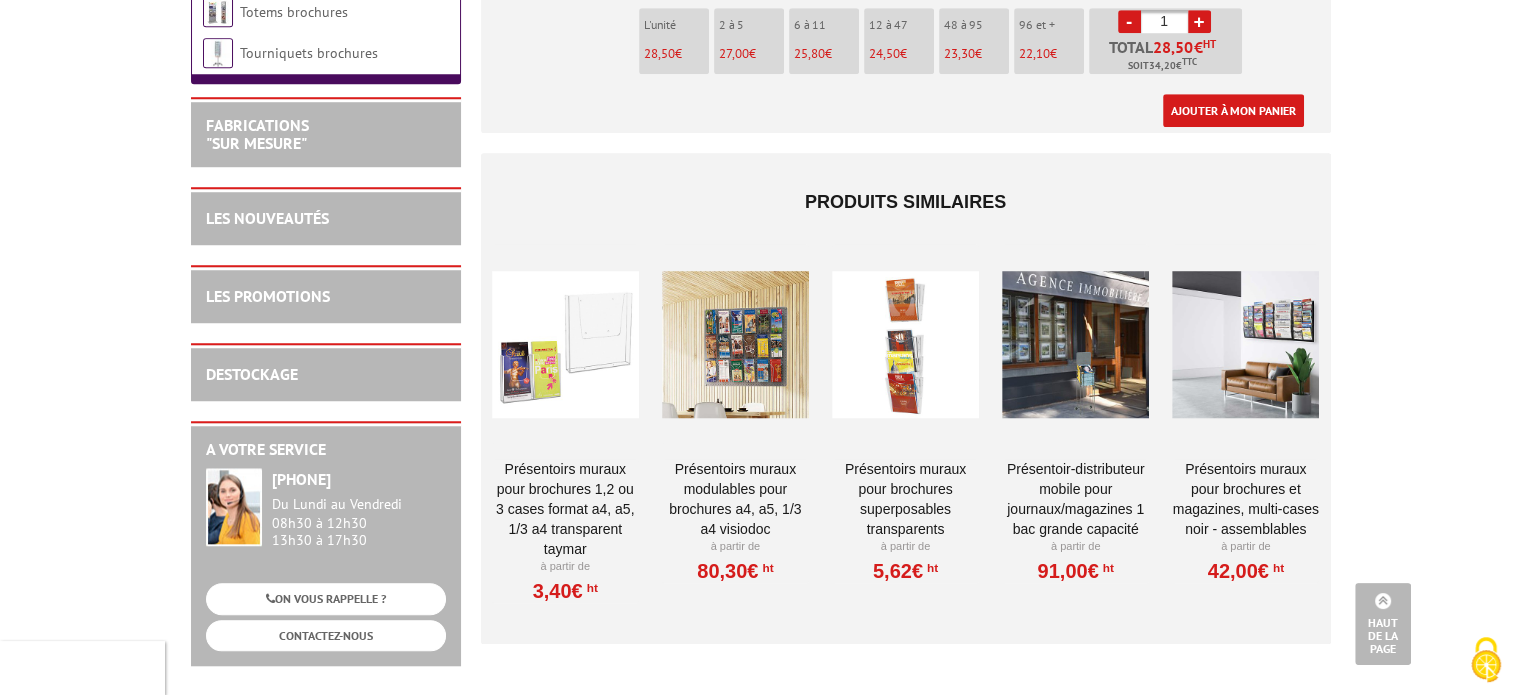click at bounding box center (1075, 344) 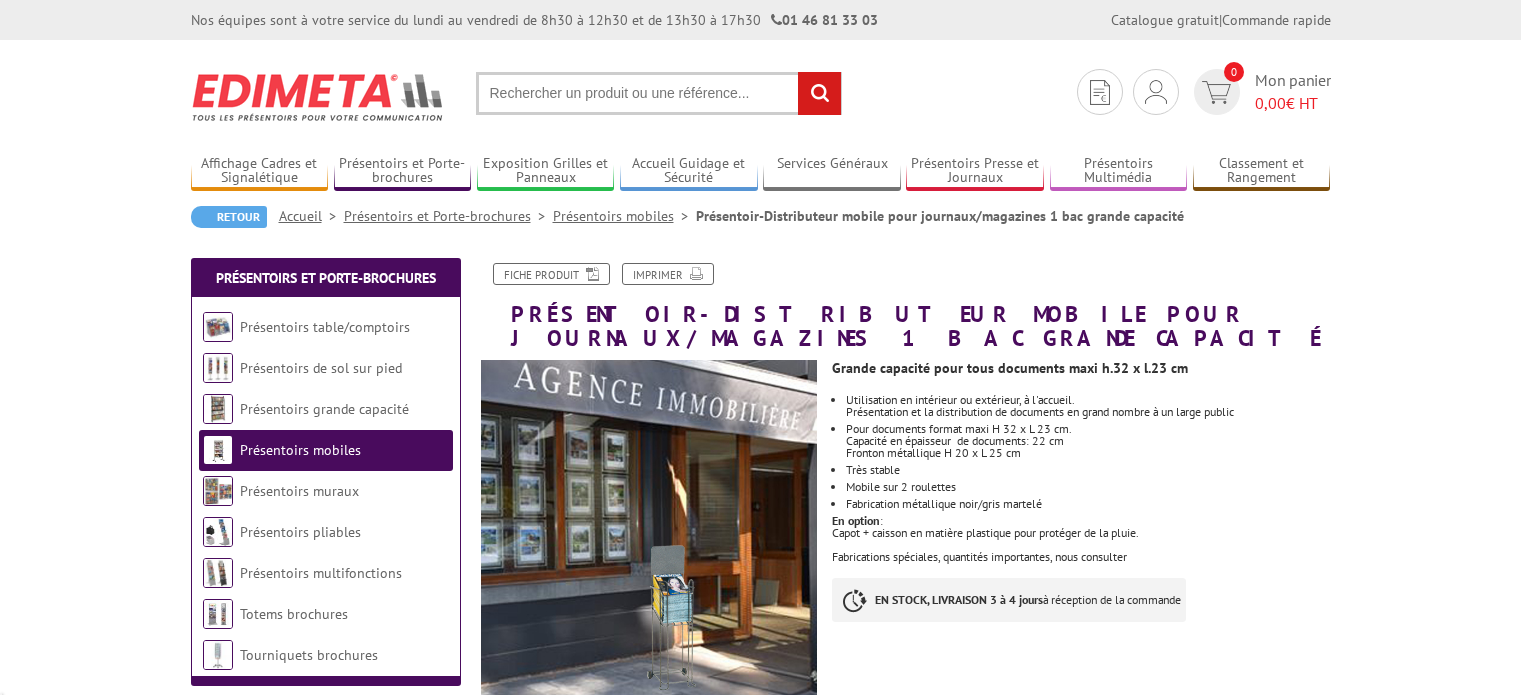 scroll, scrollTop: 0, scrollLeft: 0, axis: both 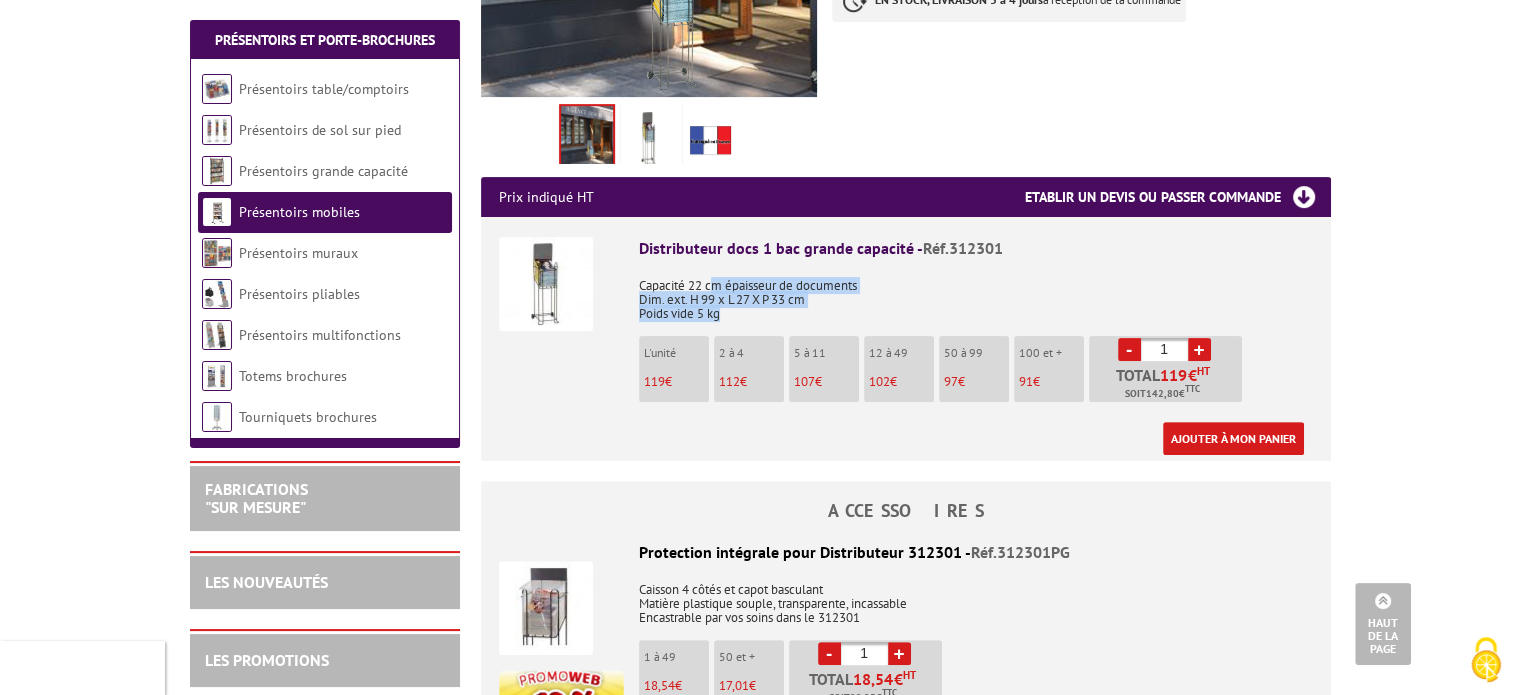 drag, startPoint x: 716, startPoint y: 288, endPoint x: 774, endPoint y: 315, distance: 63.97656 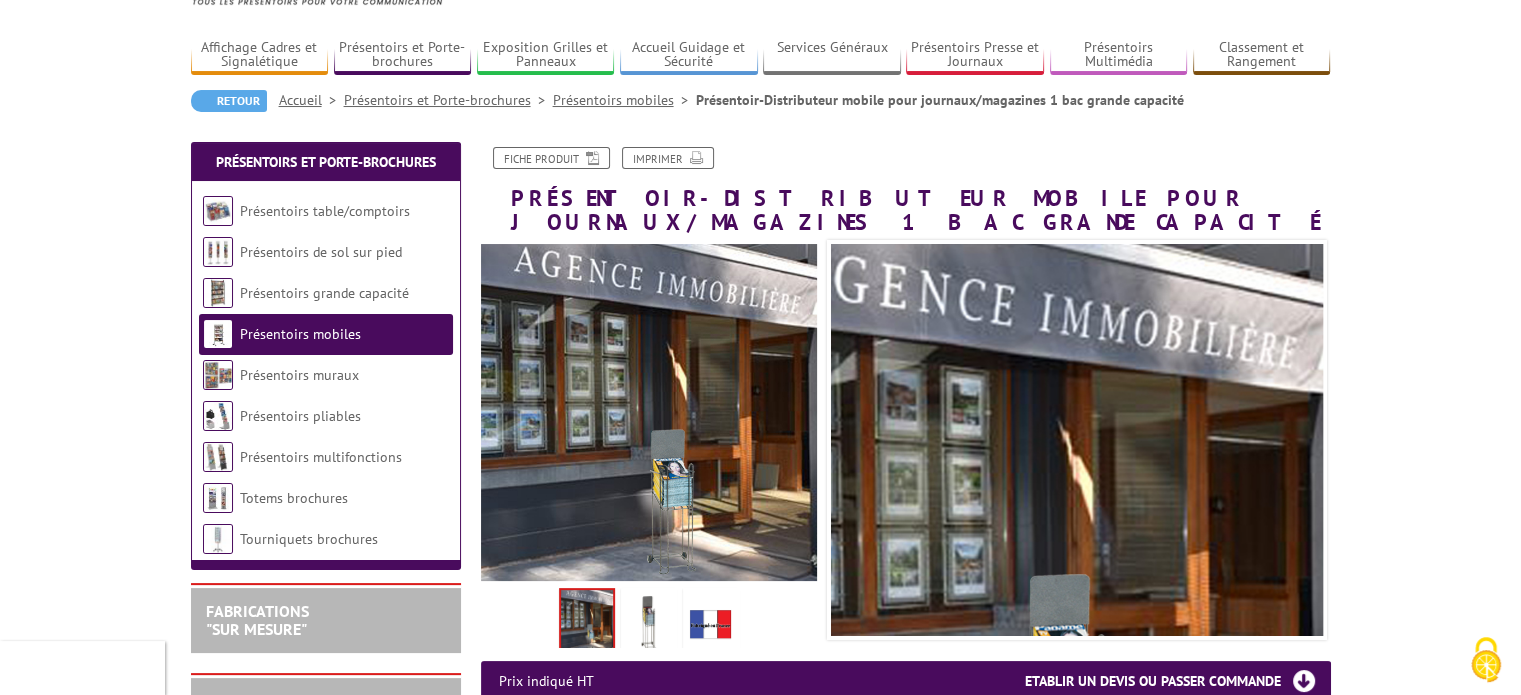 scroll, scrollTop: 100, scrollLeft: 0, axis: vertical 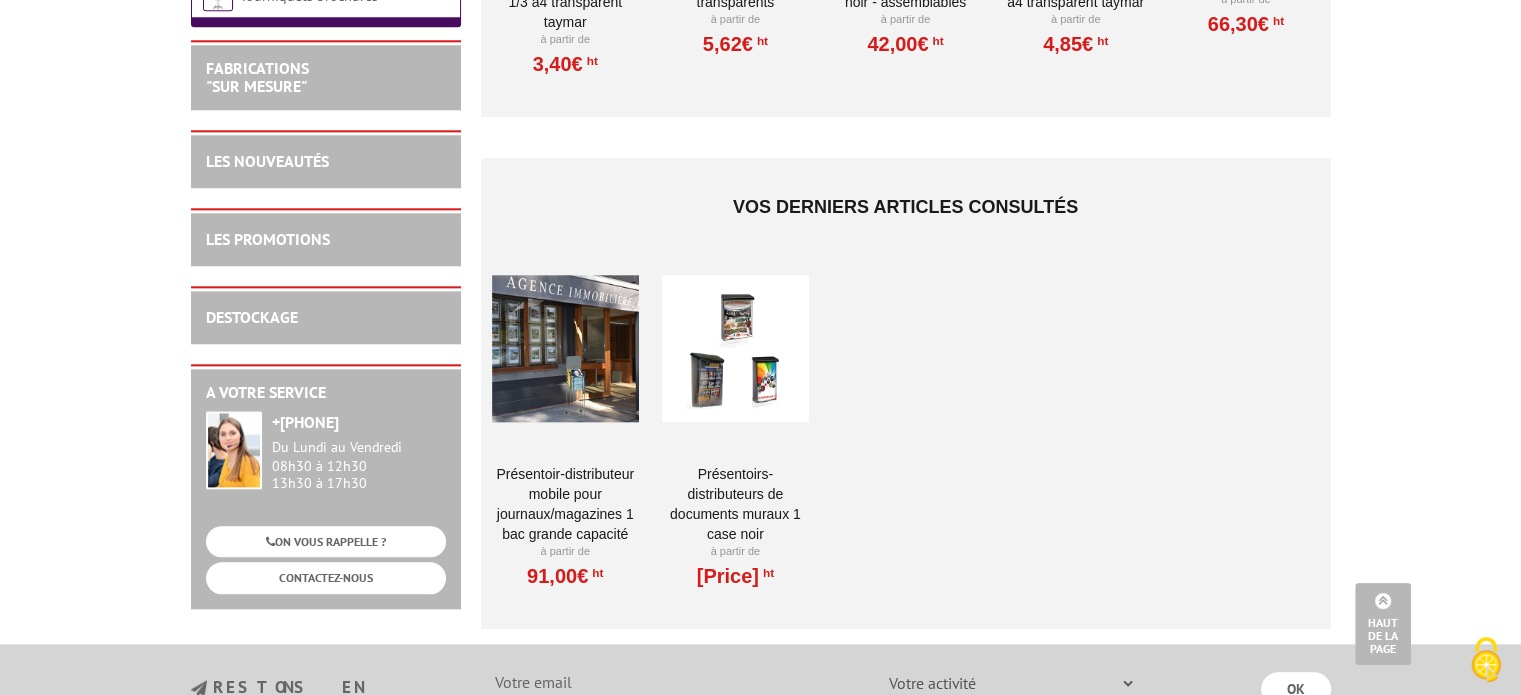 click at bounding box center [565, 349] 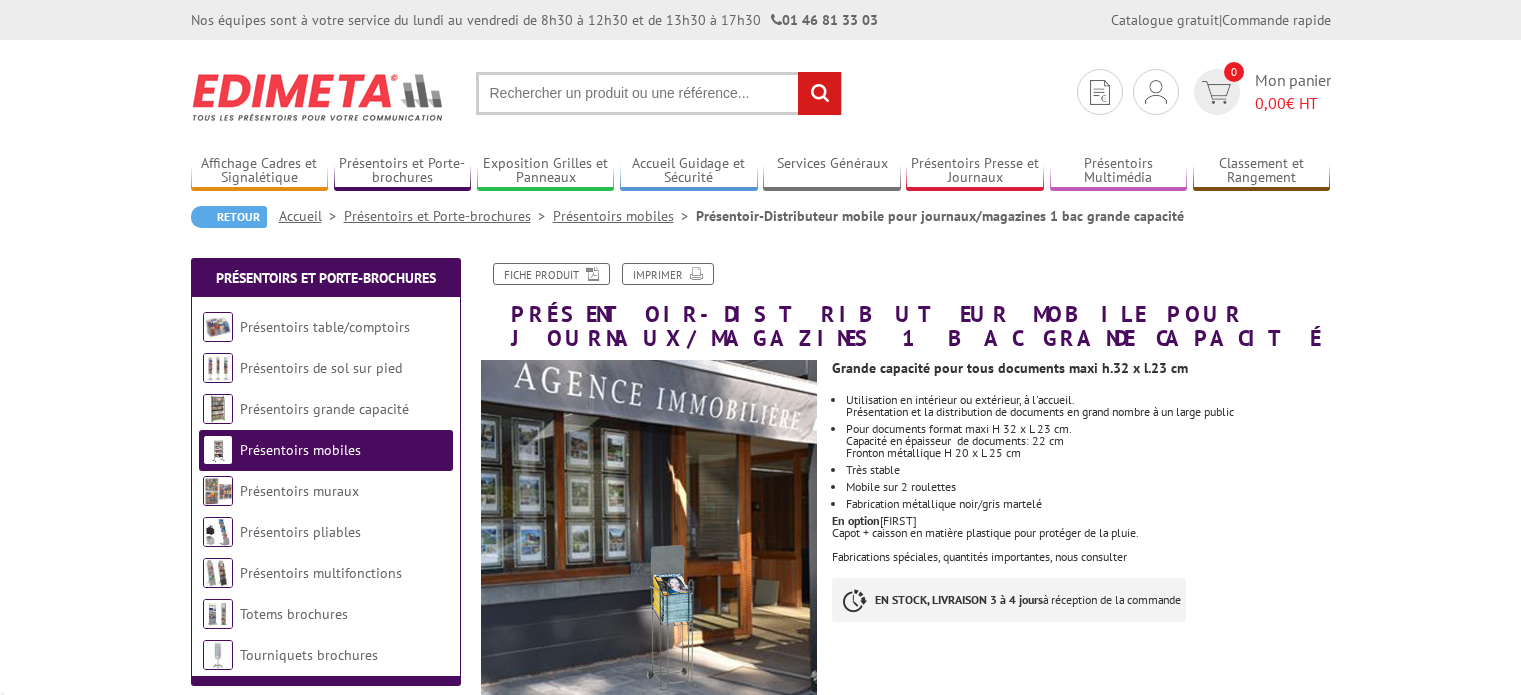 scroll, scrollTop: 0, scrollLeft: 0, axis: both 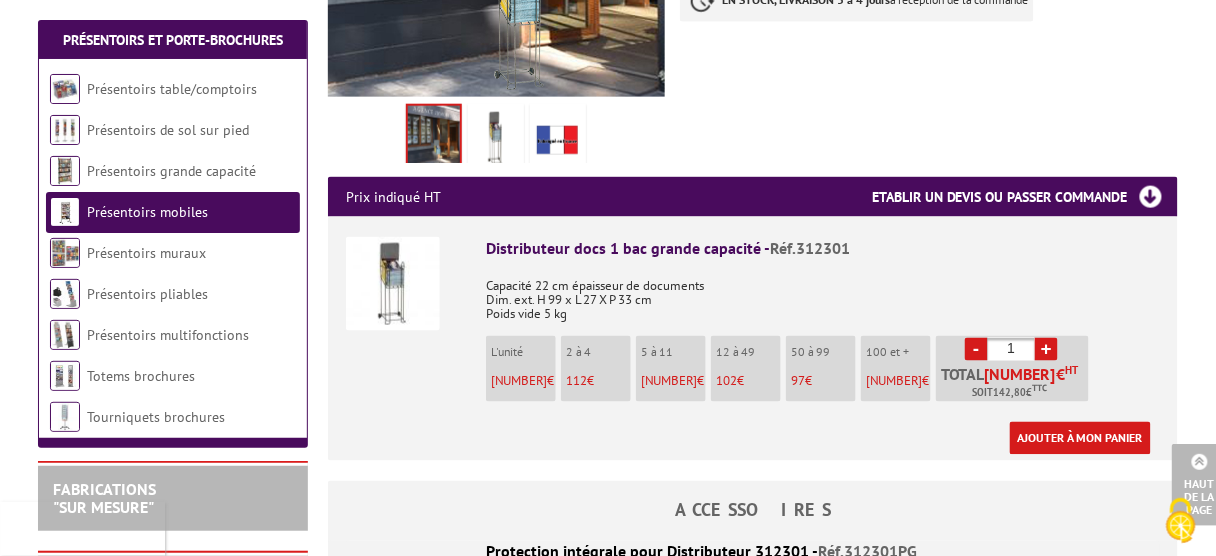 click at bounding box center (393, 284) 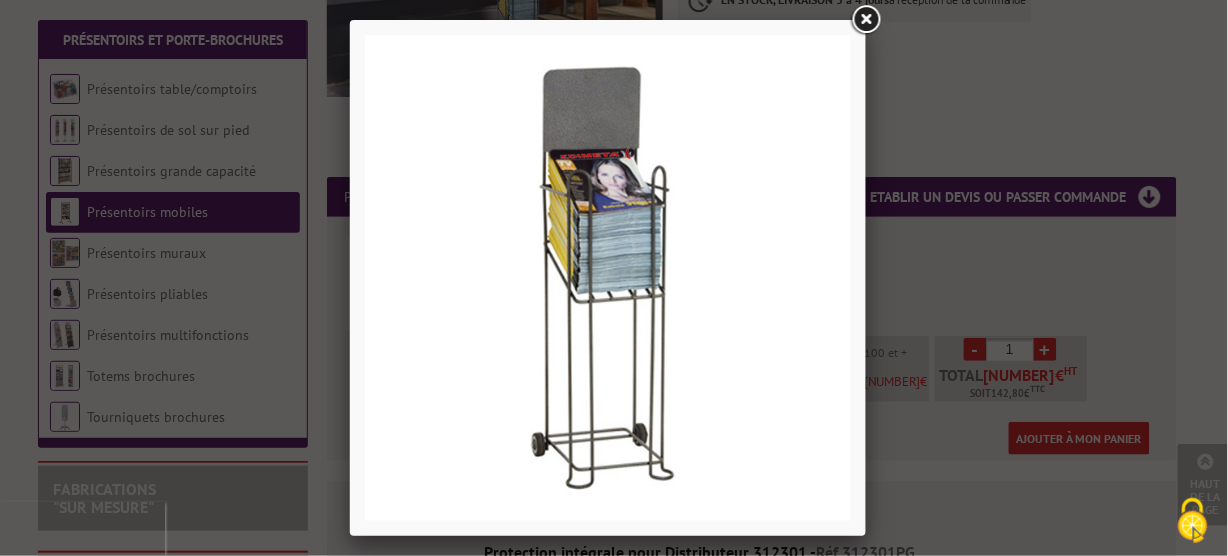 click at bounding box center [608, 278] 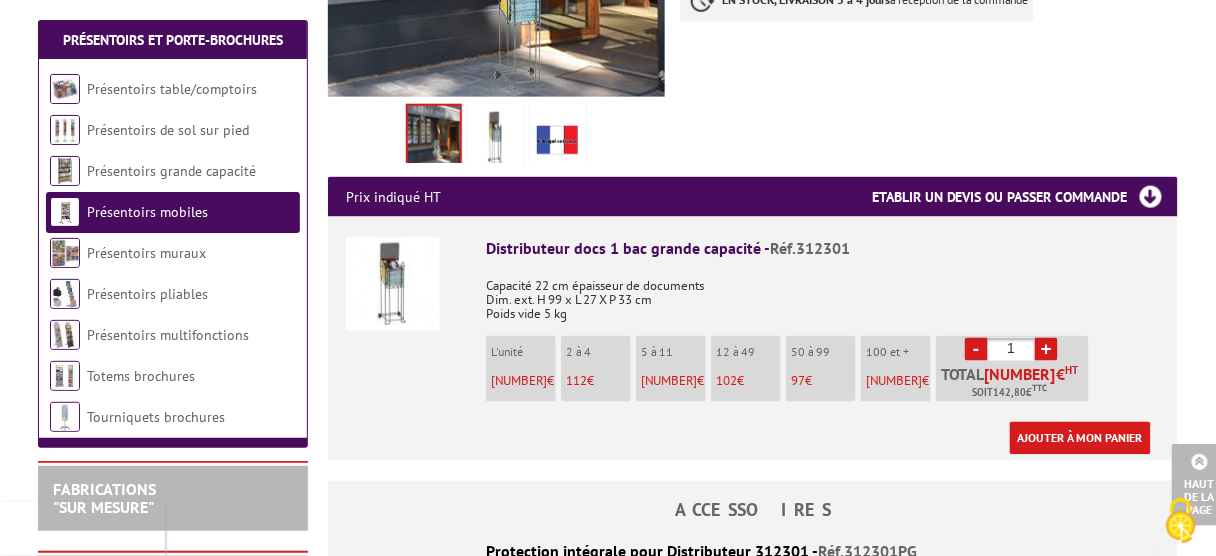 click on "+" at bounding box center [1046, 349] 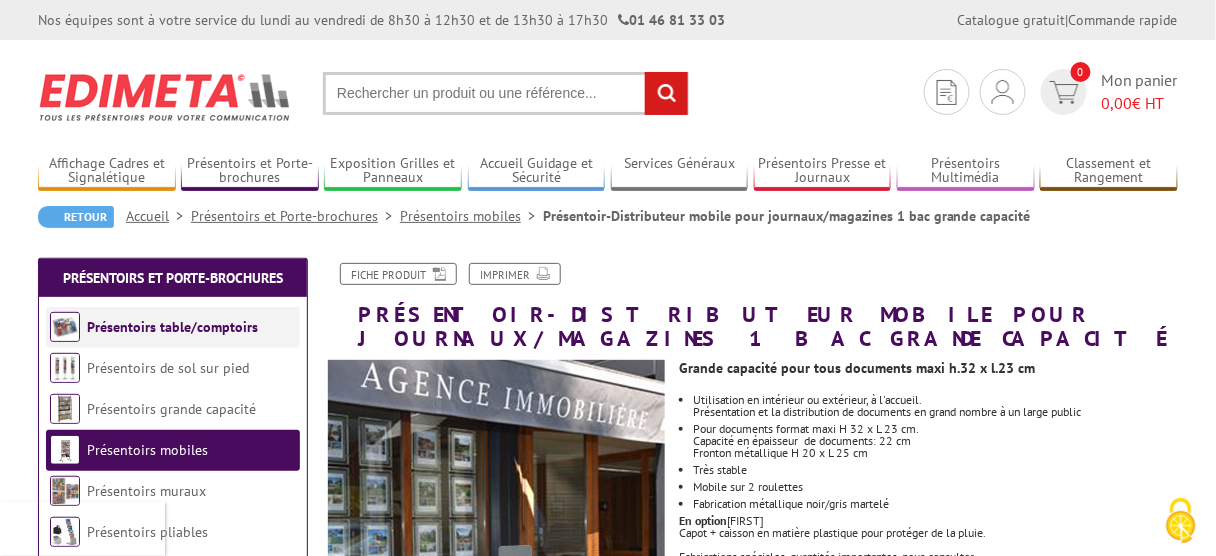 scroll, scrollTop: 160, scrollLeft: 0, axis: vertical 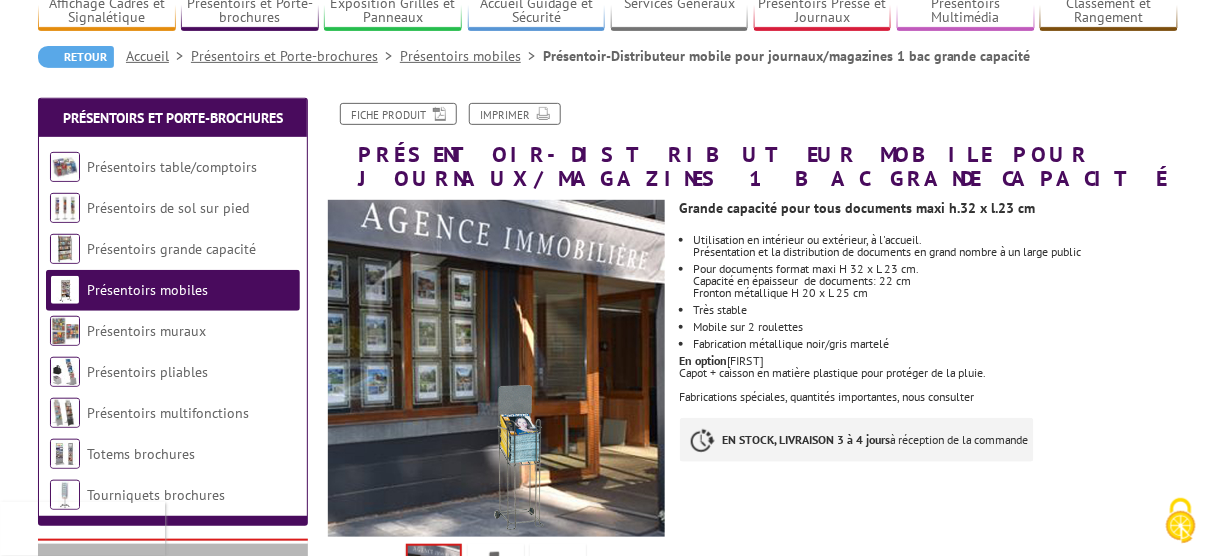 click on "Présentoirs mobiles" at bounding box center [147, 290] 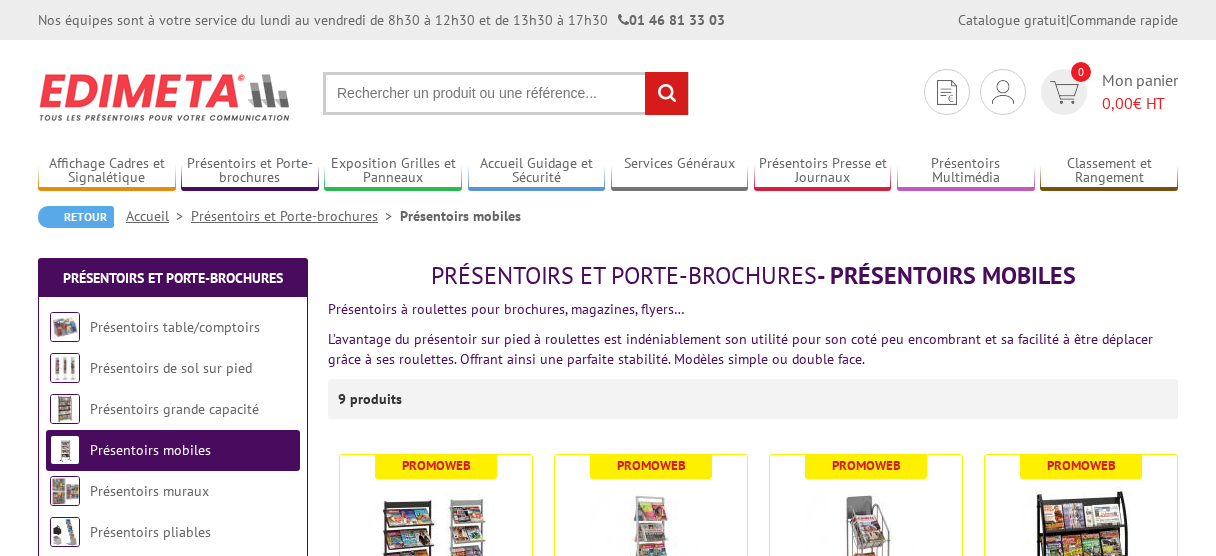 scroll, scrollTop: 0, scrollLeft: 0, axis: both 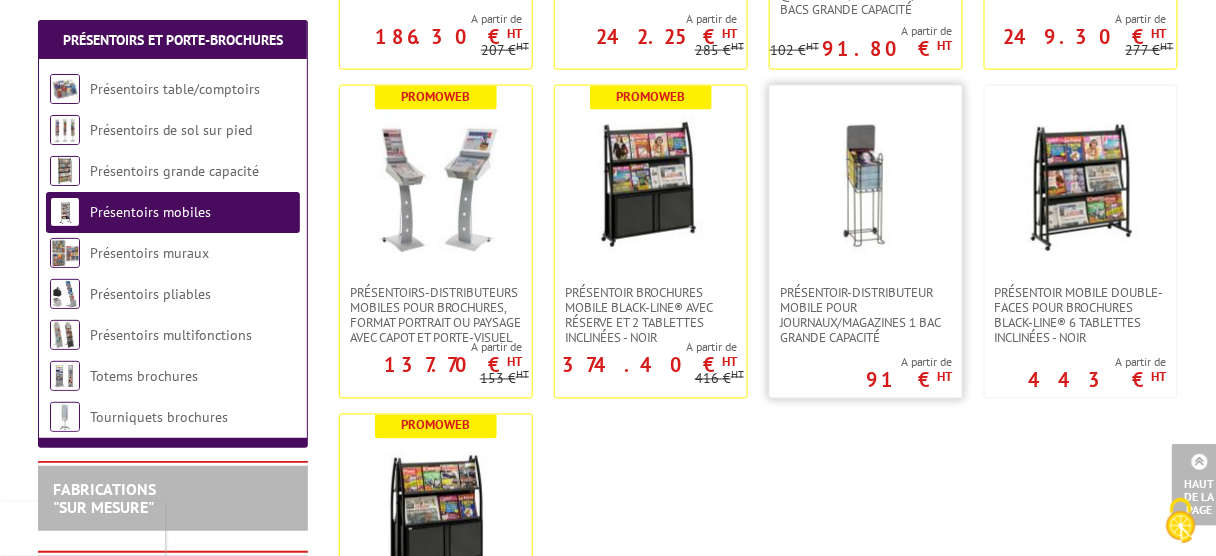 click at bounding box center (866, 186) 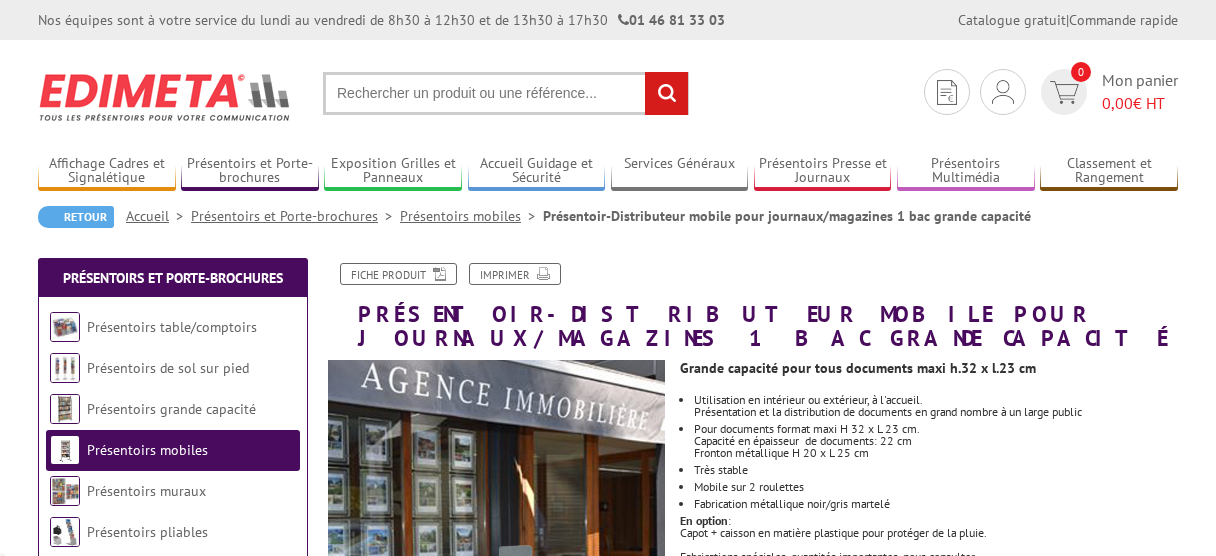 scroll, scrollTop: 0, scrollLeft: 0, axis: both 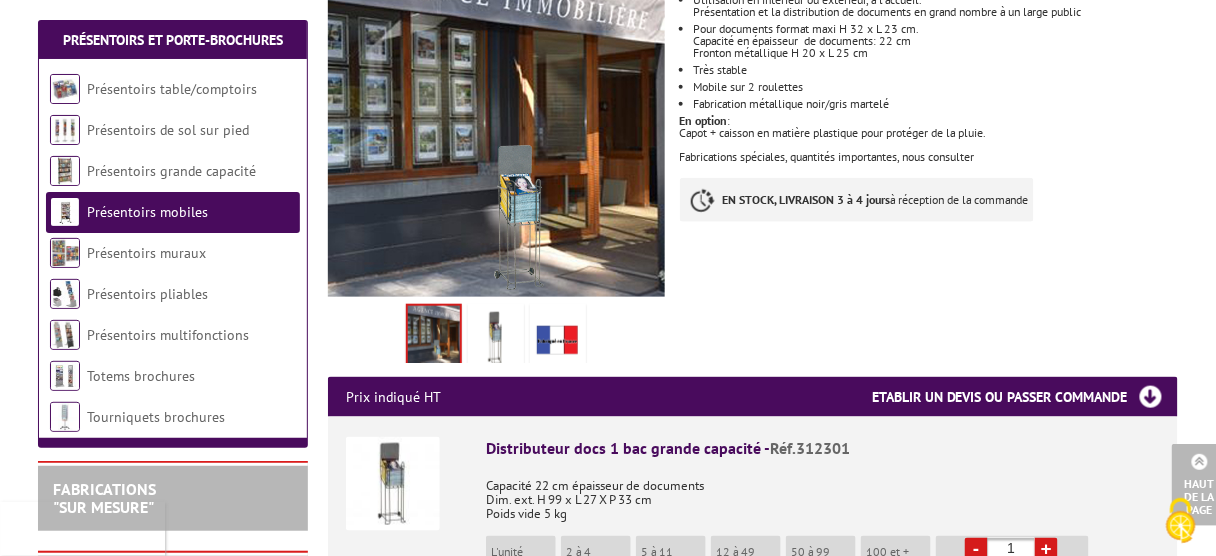 click at bounding box center [496, 339] 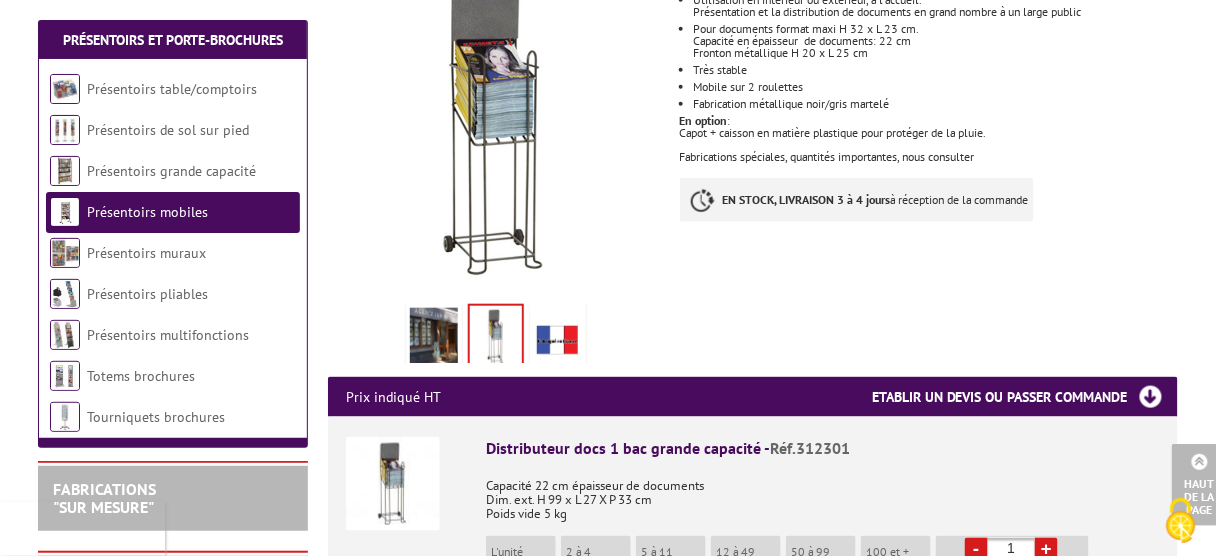 click at bounding box center [558, 339] 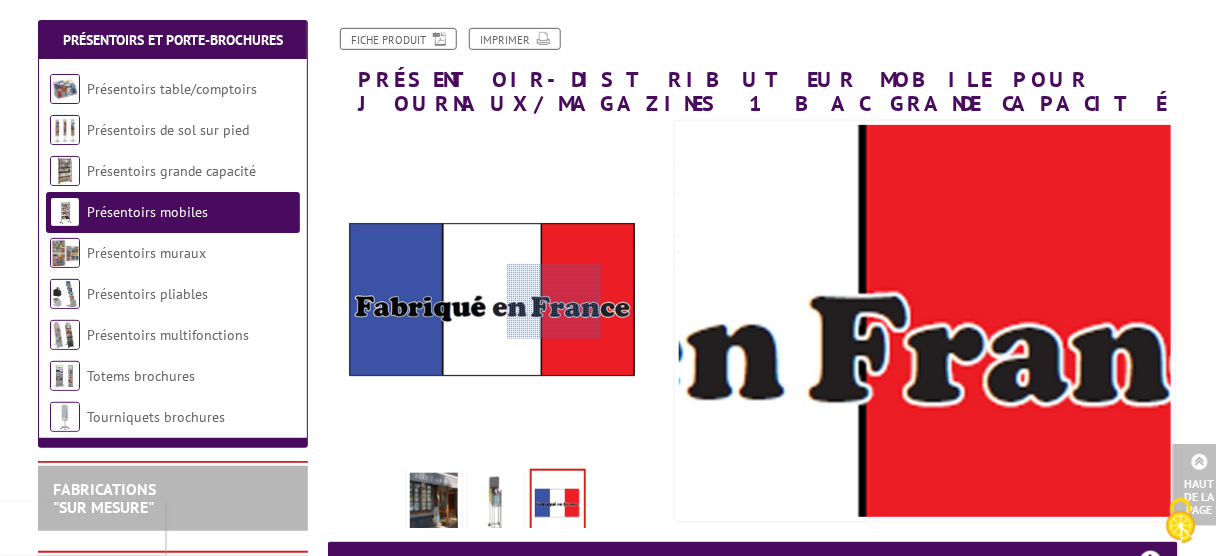 scroll, scrollTop: 160, scrollLeft: 0, axis: vertical 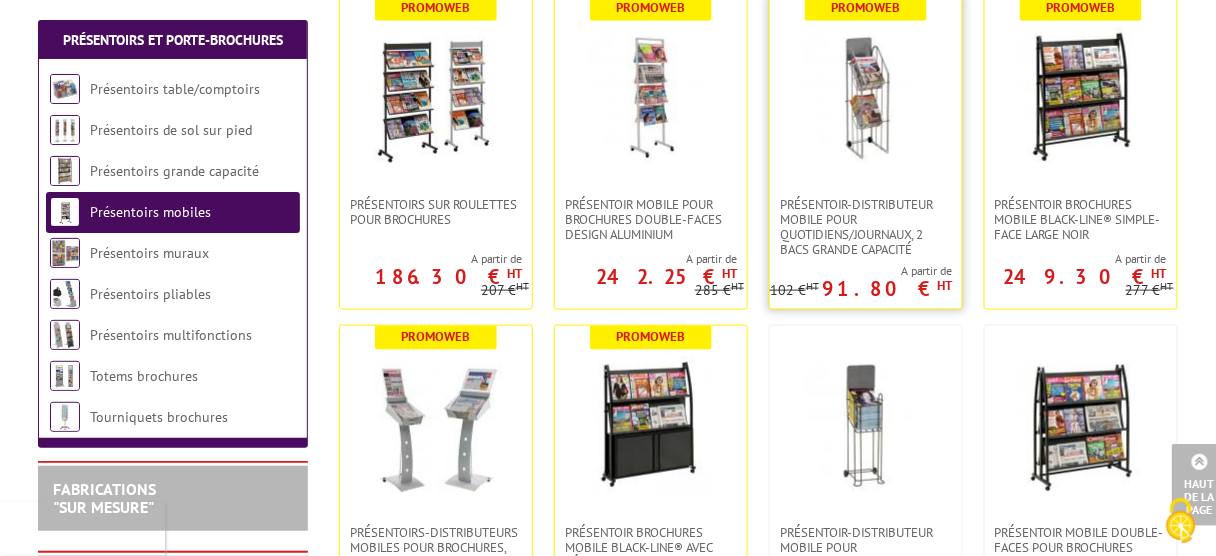 click at bounding box center (866, 97) 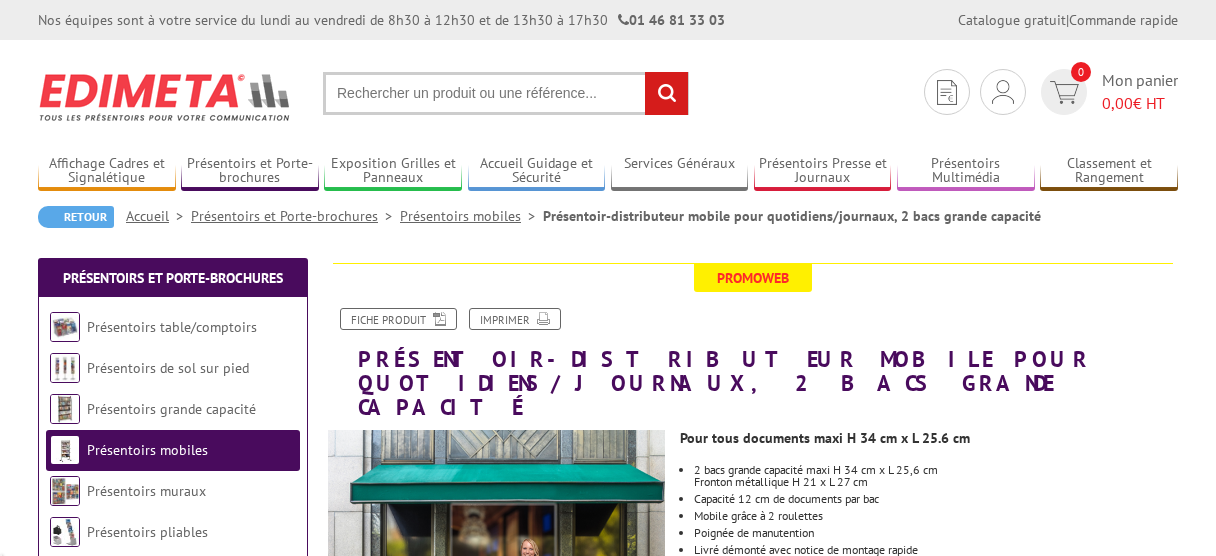 scroll, scrollTop: 0, scrollLeft: 0, axis: both 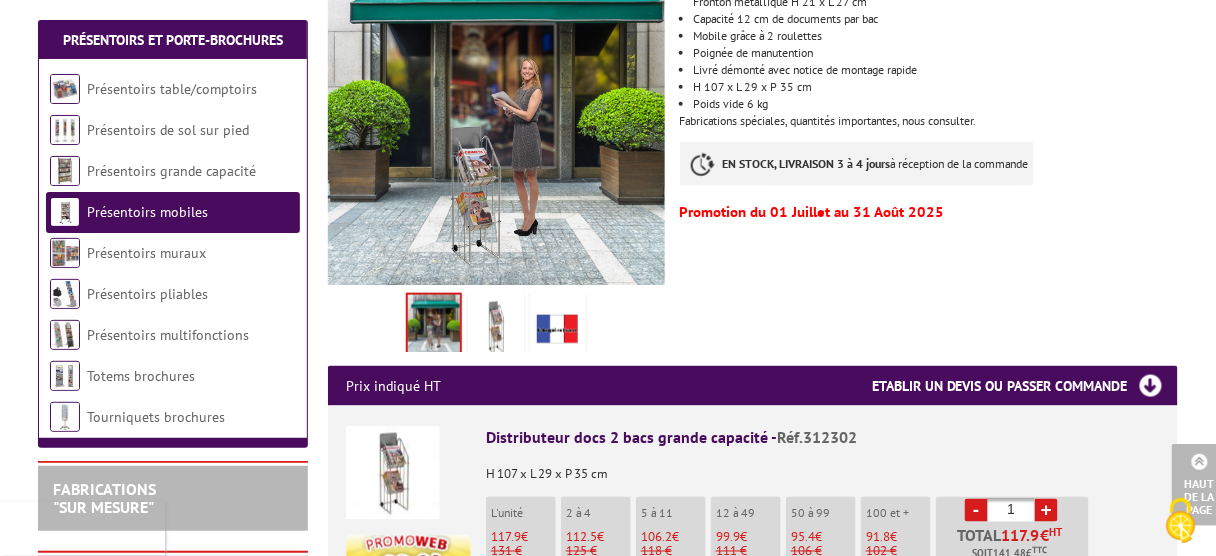 click at bounding box center (496, 328) 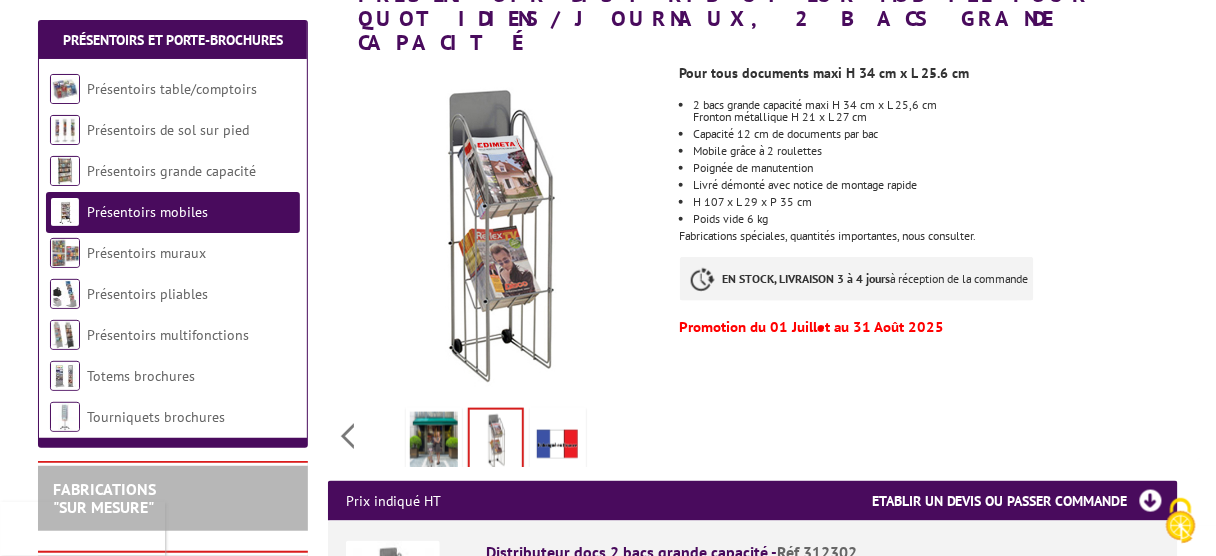 scroll, scrollTop: 400, scrollLeft: 0, axis: vertical 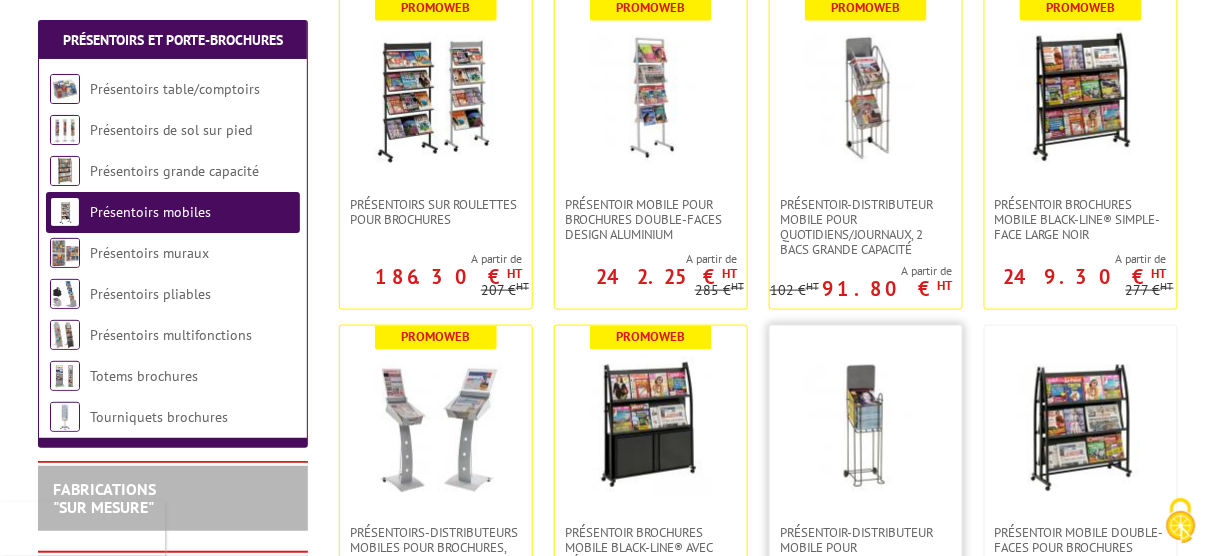 click at bounding box center [866, 426] 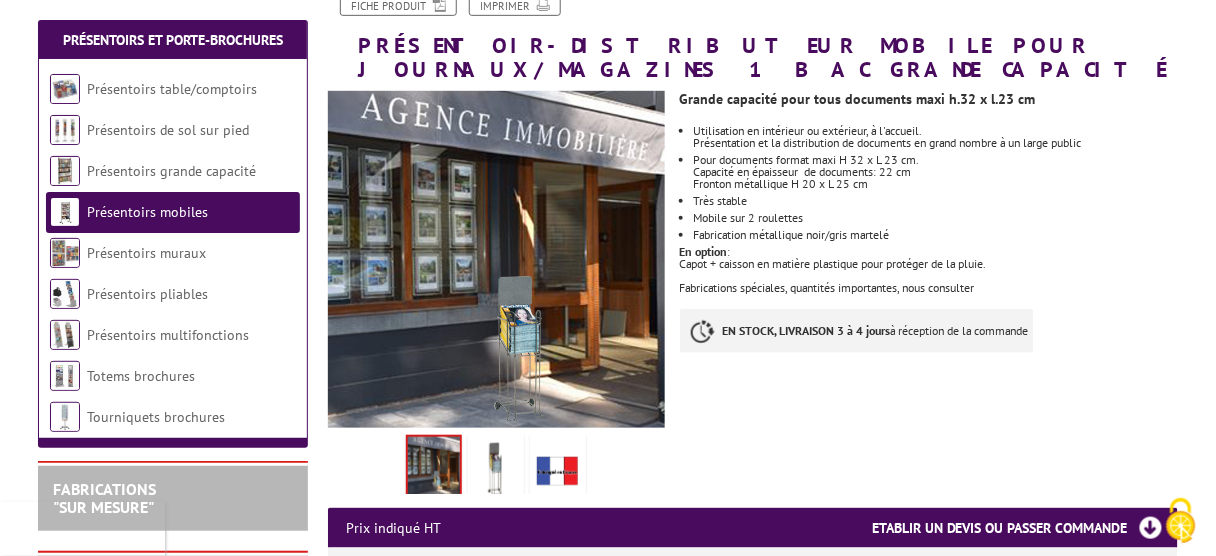 scroll, scrollTop: 320, scrollLeft: 0, axis: vertical 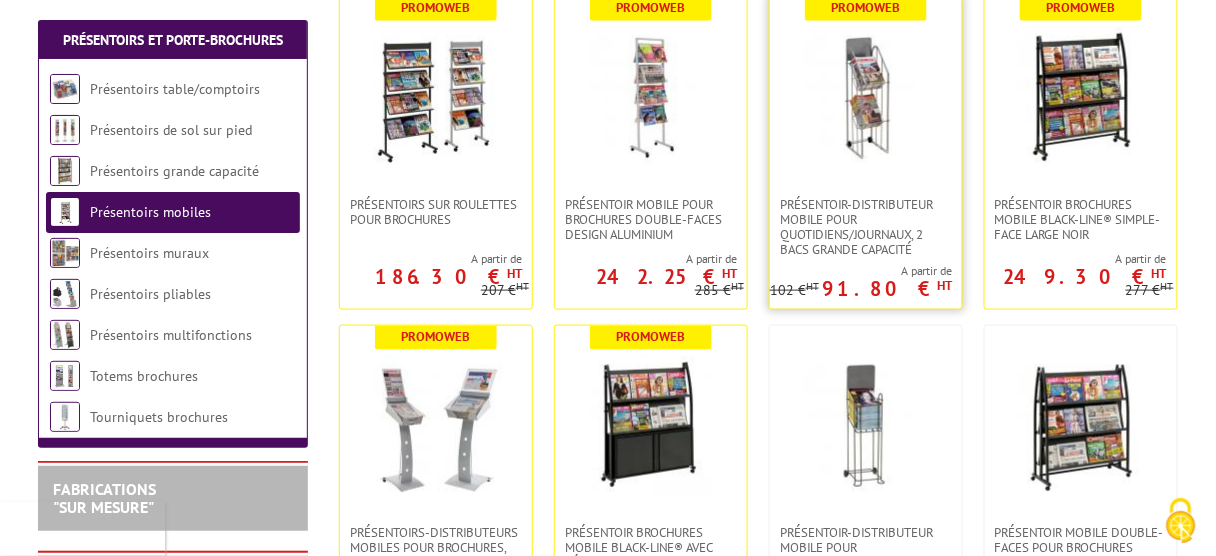 click at bounding box center (866, 97) 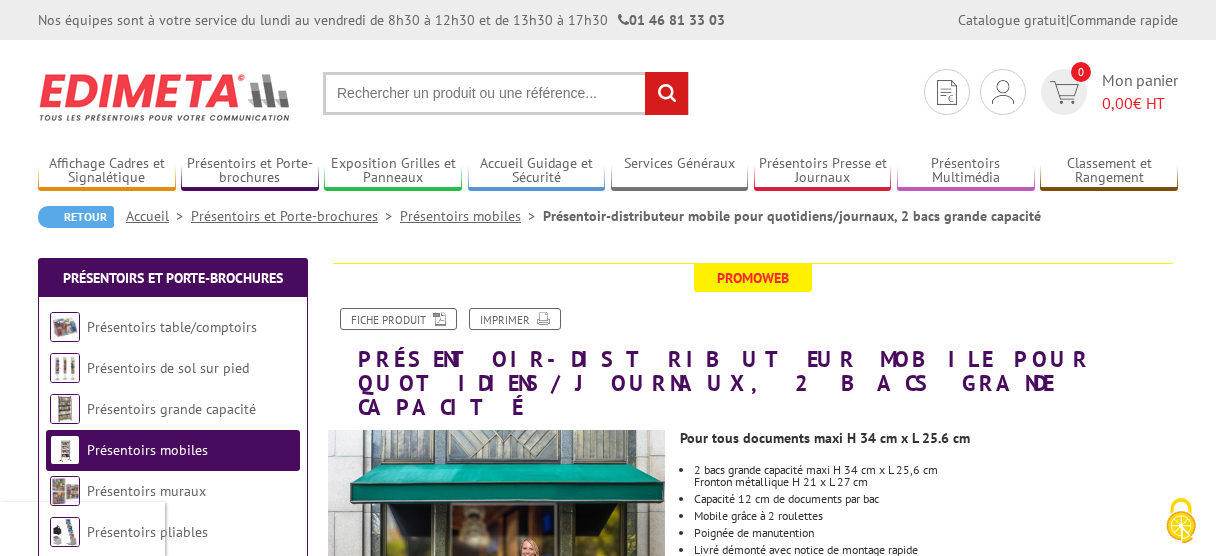 scroll, scrollTop: 0, scrollLeft: 0, axis: both 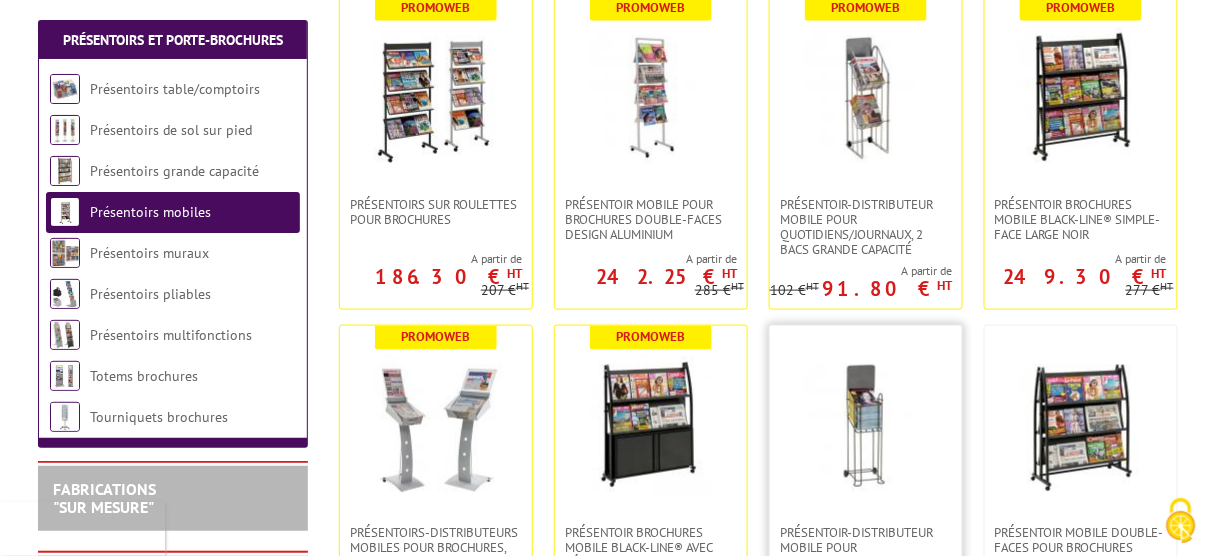 click at bounding box center (866, 426) 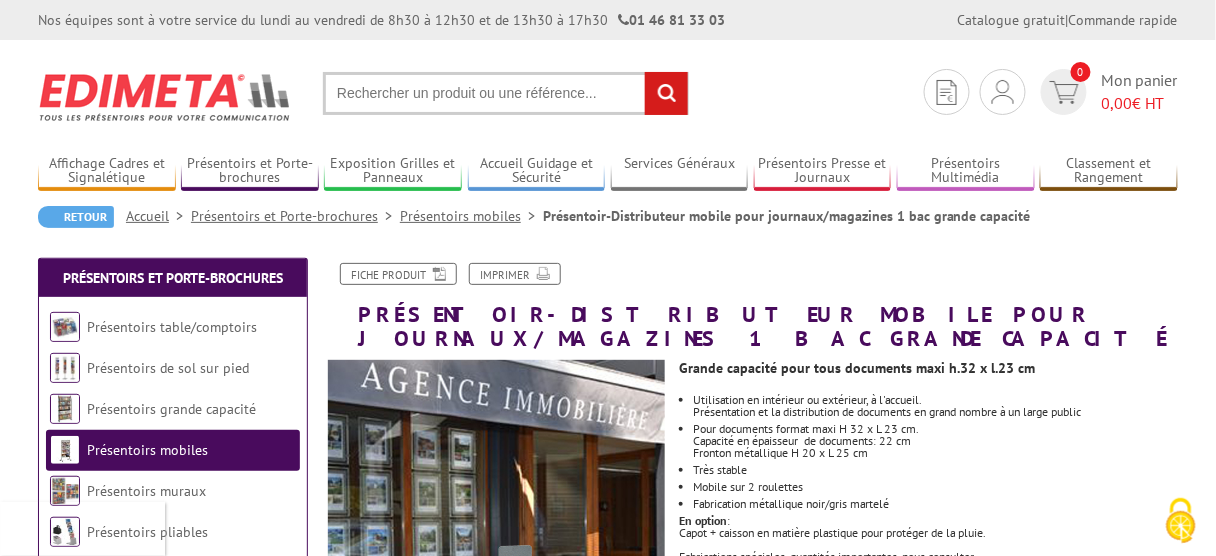 scroll, scrollTop: 130, scrollLeft: 0, axis: vertical 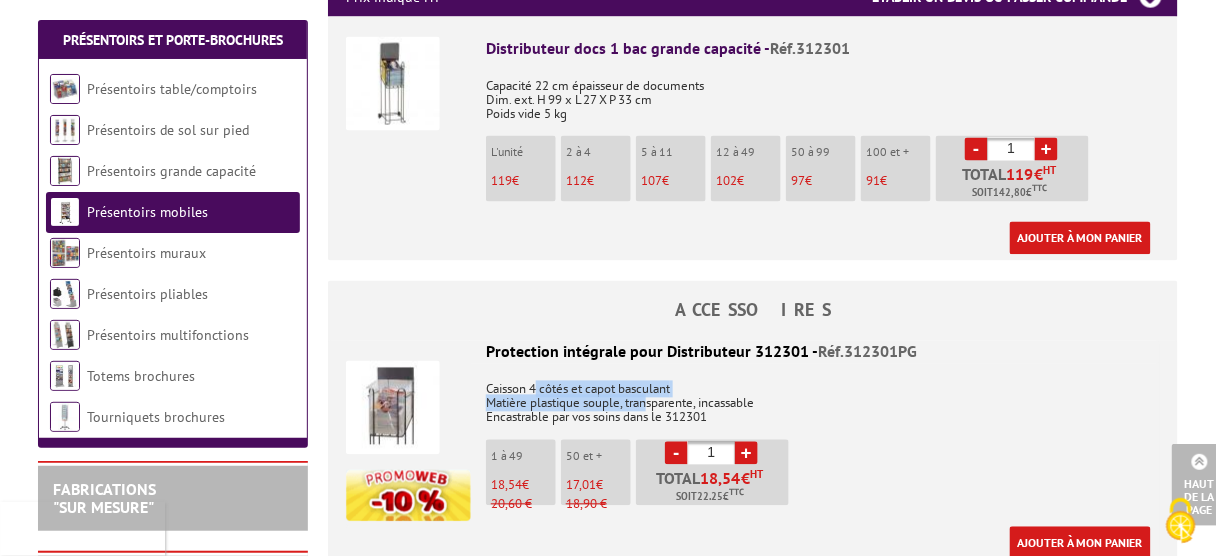 drag, startPoint x: 539, startPoint y: 387, endPoint x: 645, endPoint y: 401, distance: 106.92053 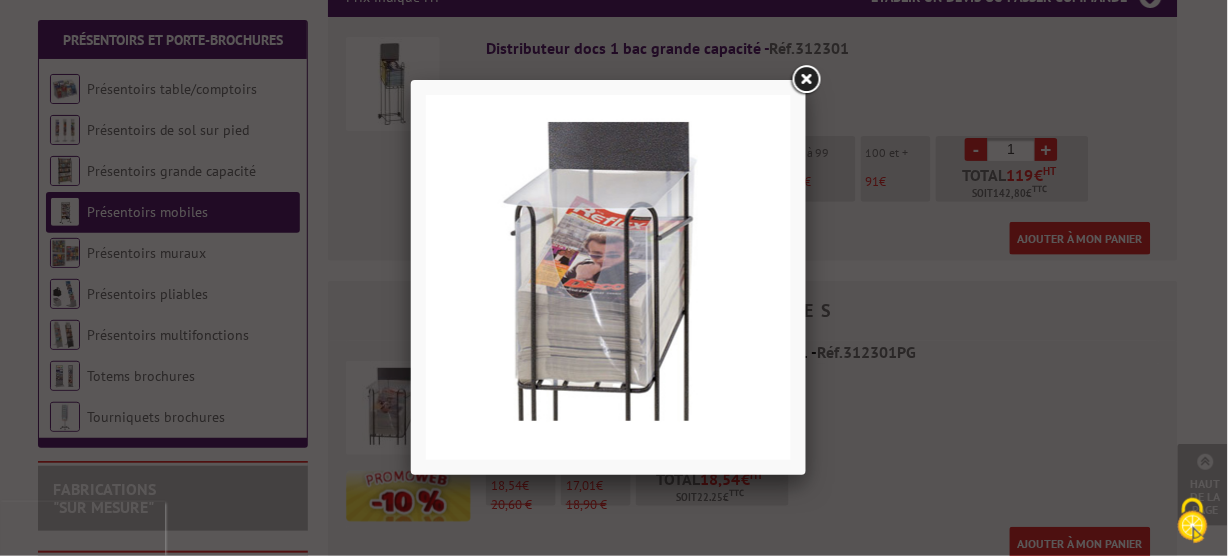 click at bounding box center (806, 80) 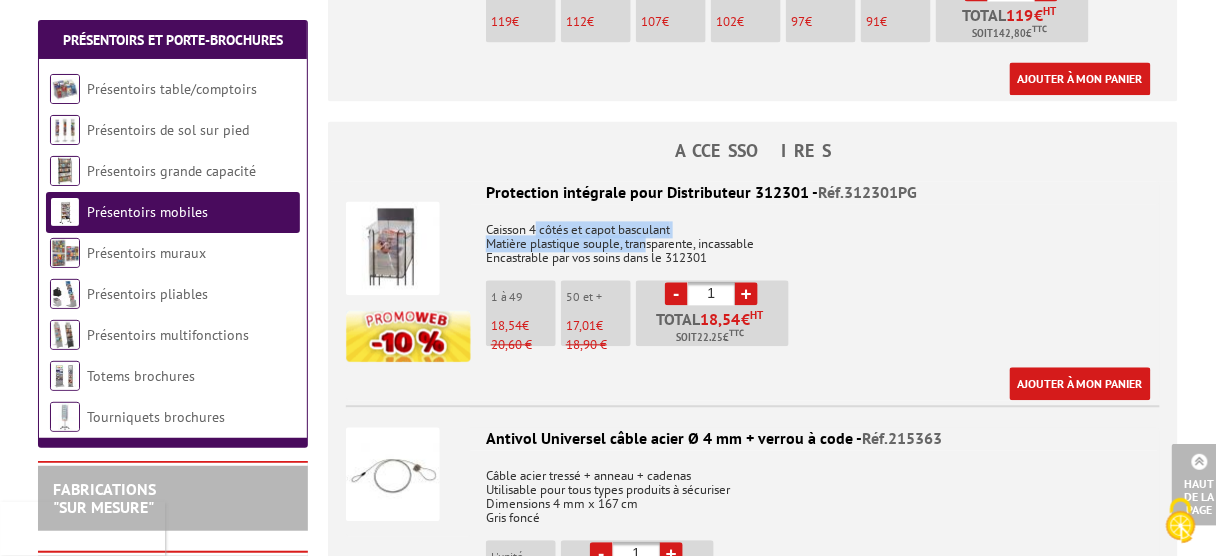 scroll, scrollTop: 800, scrollLeft: 0, axis: vertical 